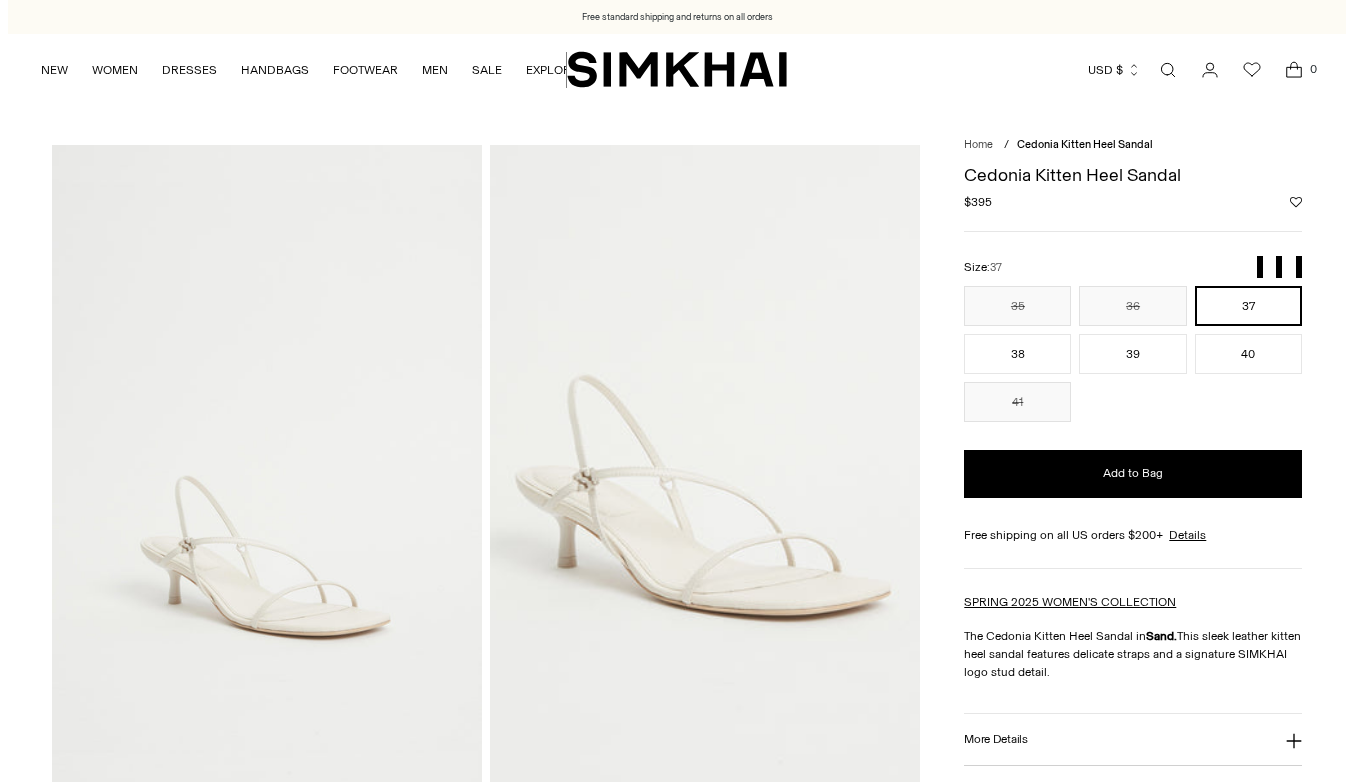 scroll, scrollTop: 0, scrollLeft: 0, axis: both 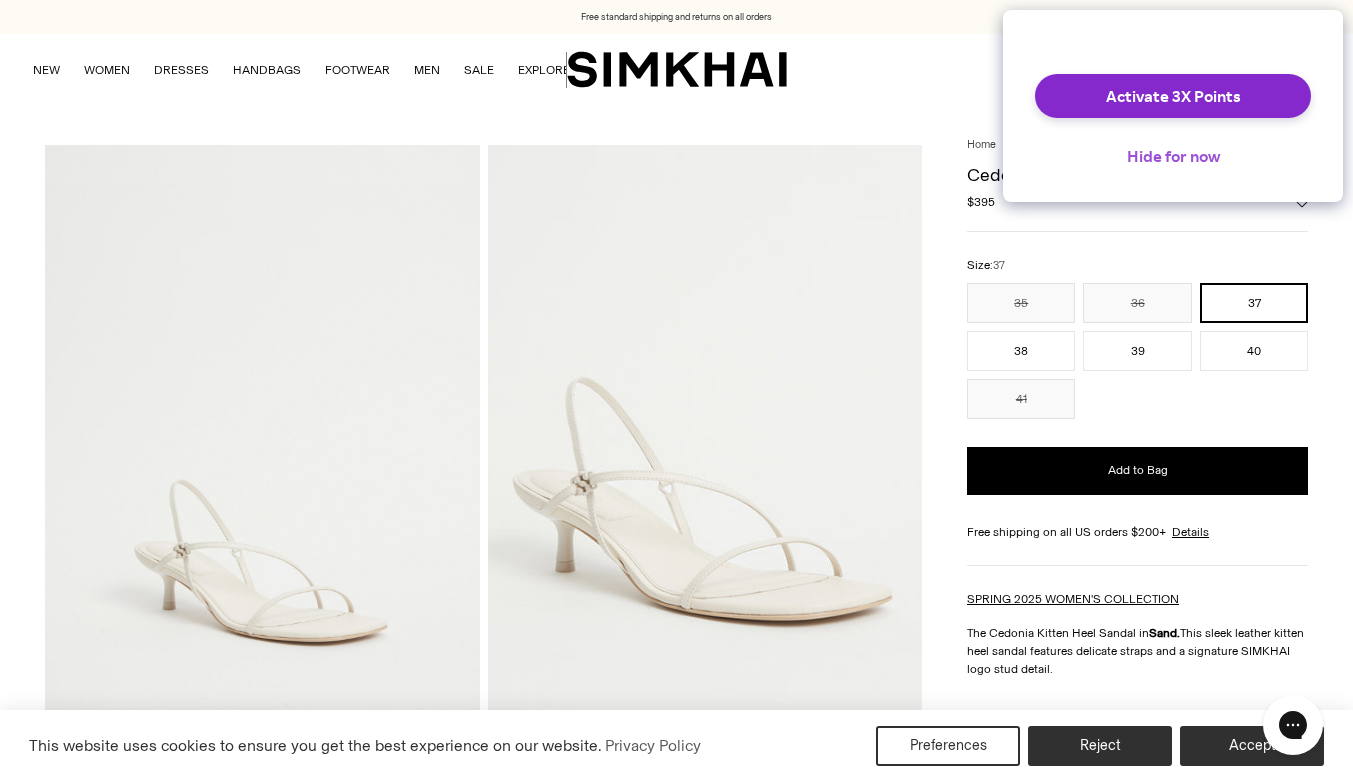 click on "Hide for now" at bounding box center (1173, 156) 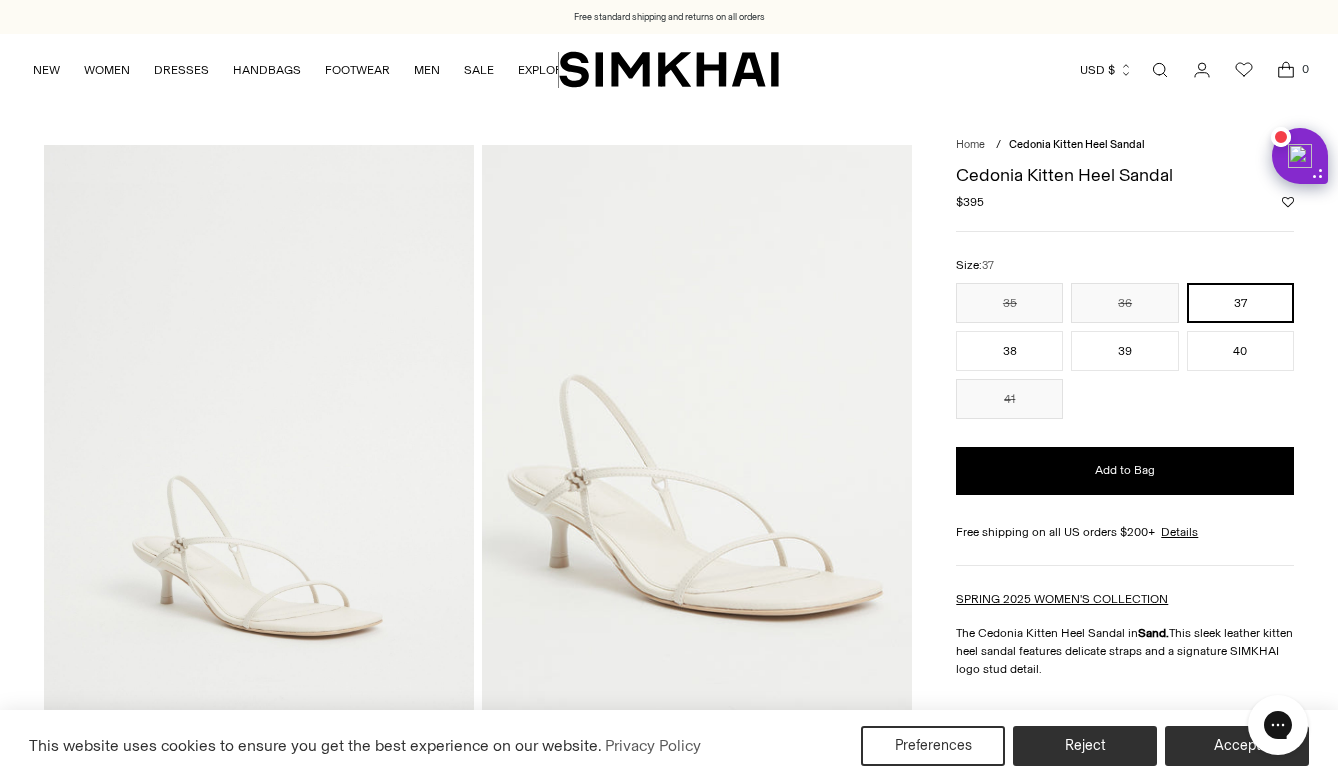 click at bounding box center (669, 69) 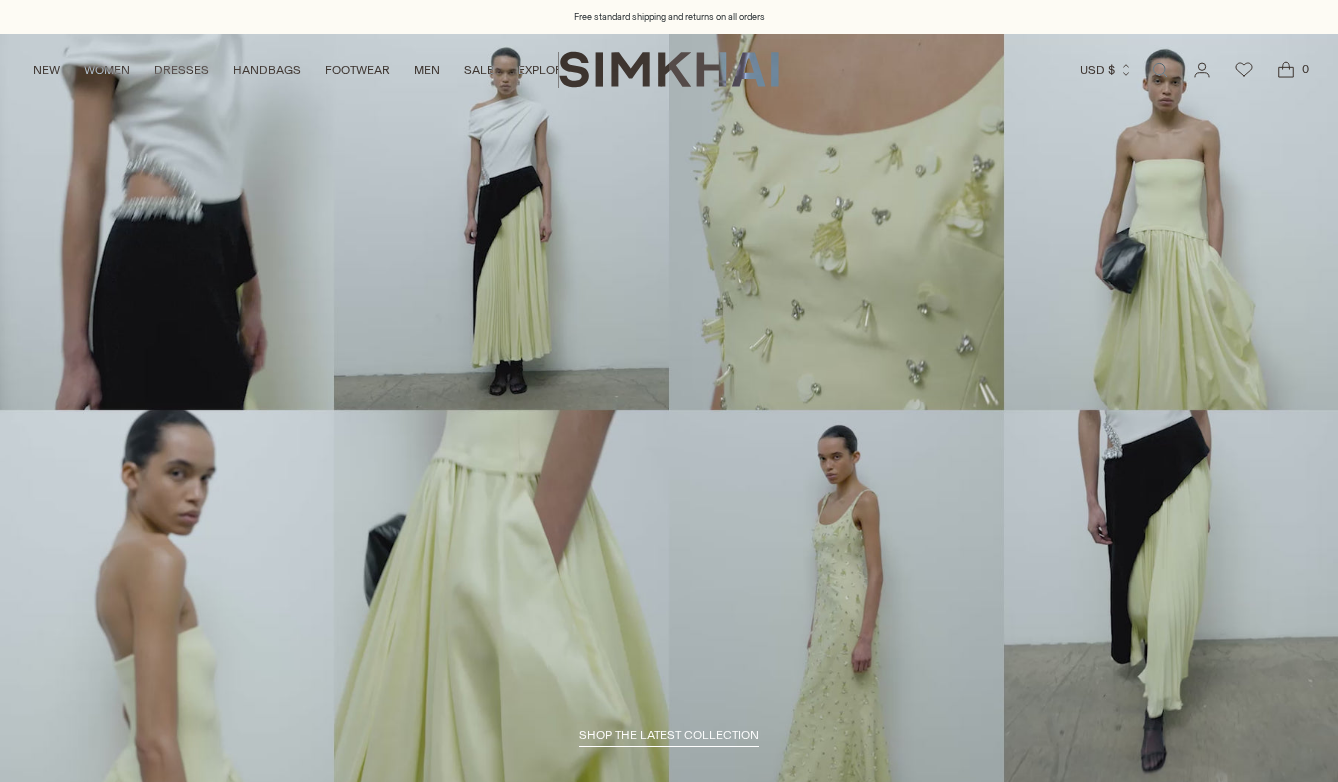scroll, scrollTop: 0, scrollLeft: 0, axis: both 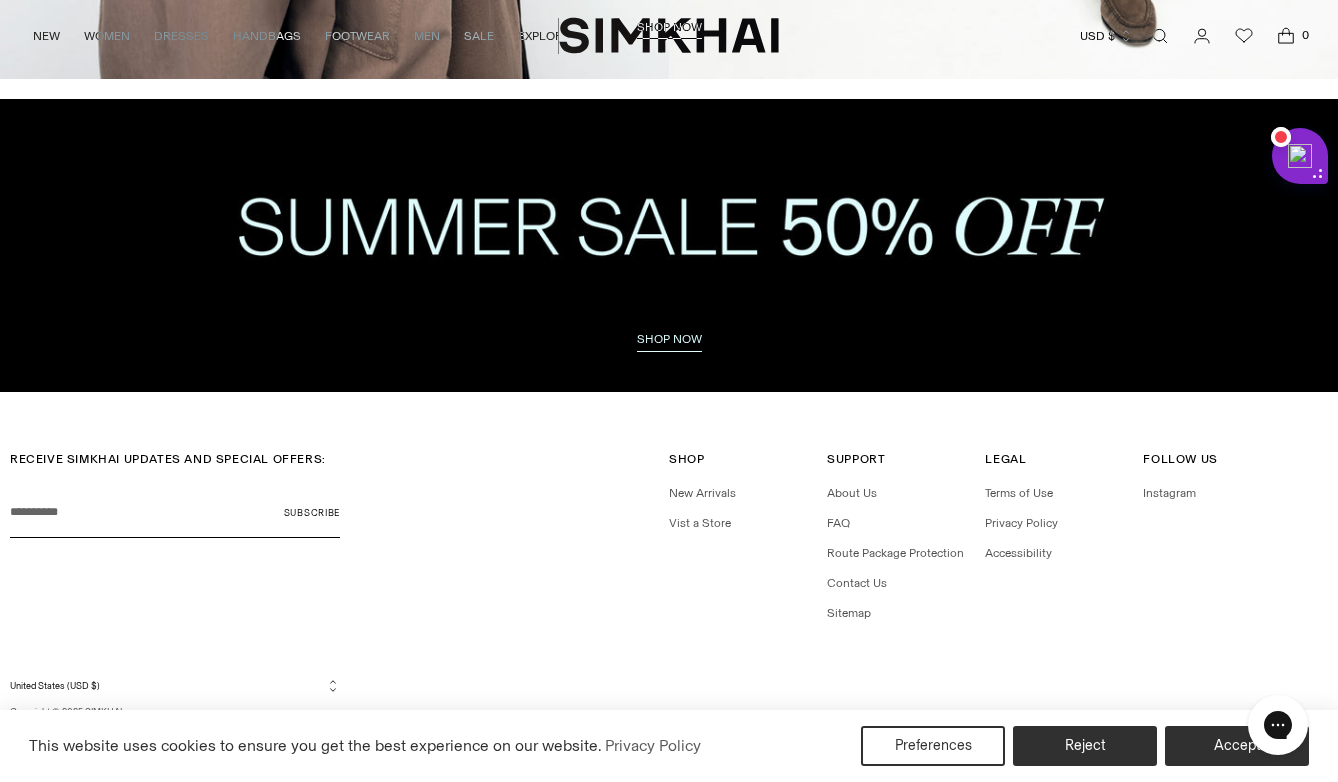 click on "Shop now" at bounding box center (669, 339) 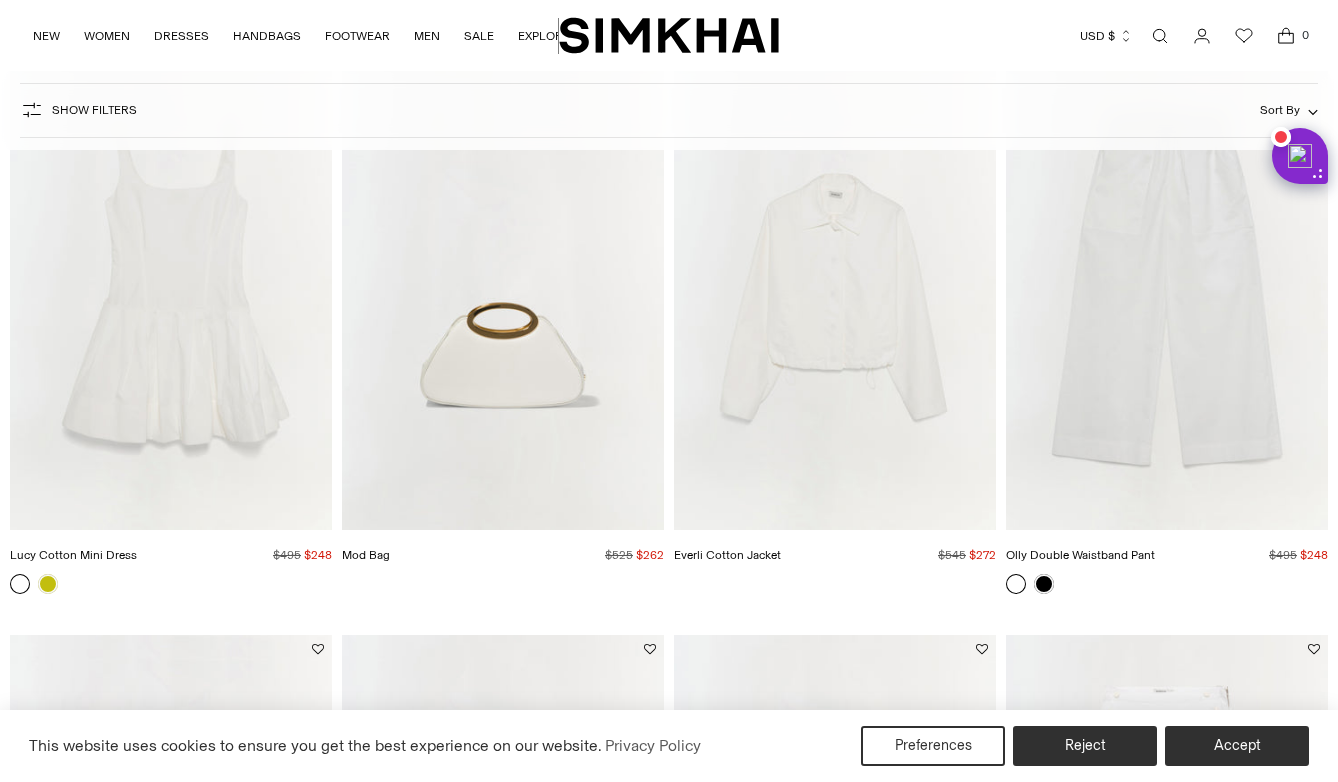 scroll, scrollTop: 1117, scrollLeft: 0, axis: vertical 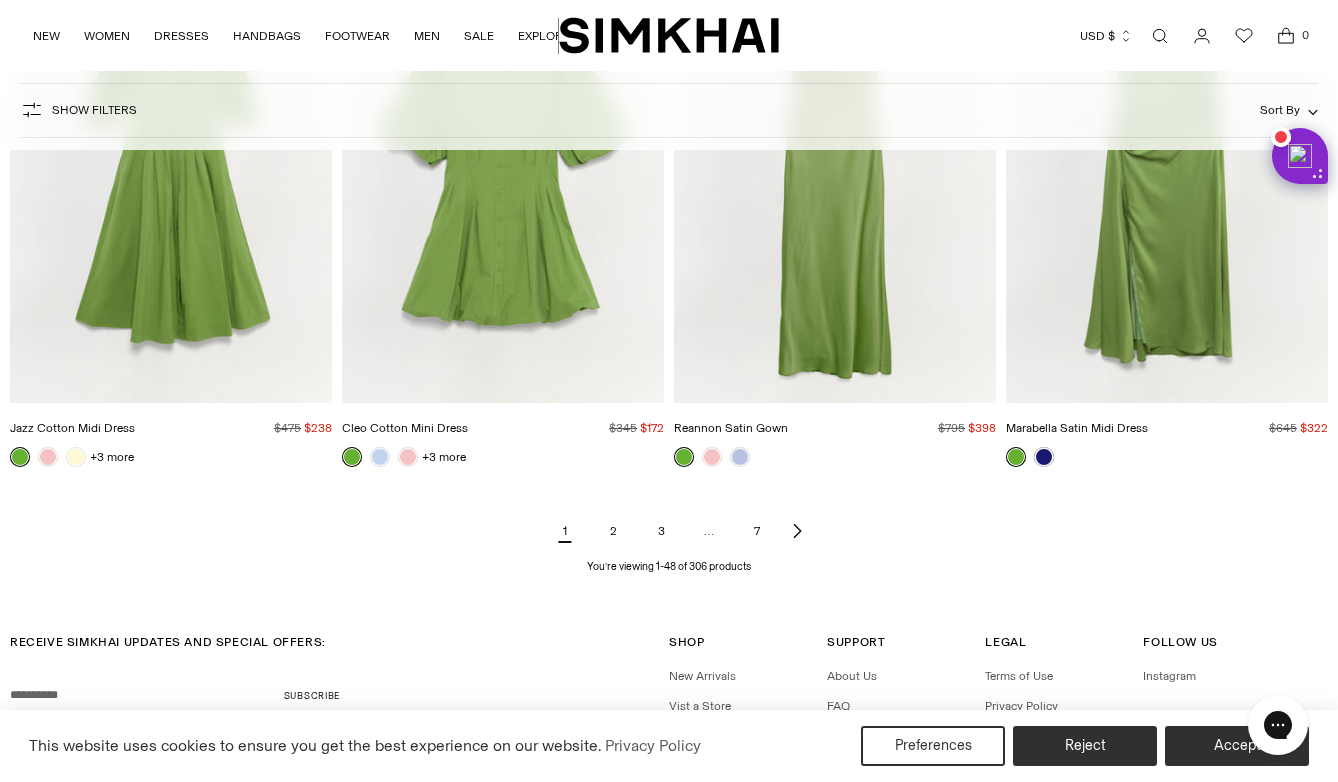 click on "2" at bounding box center (613, 531) 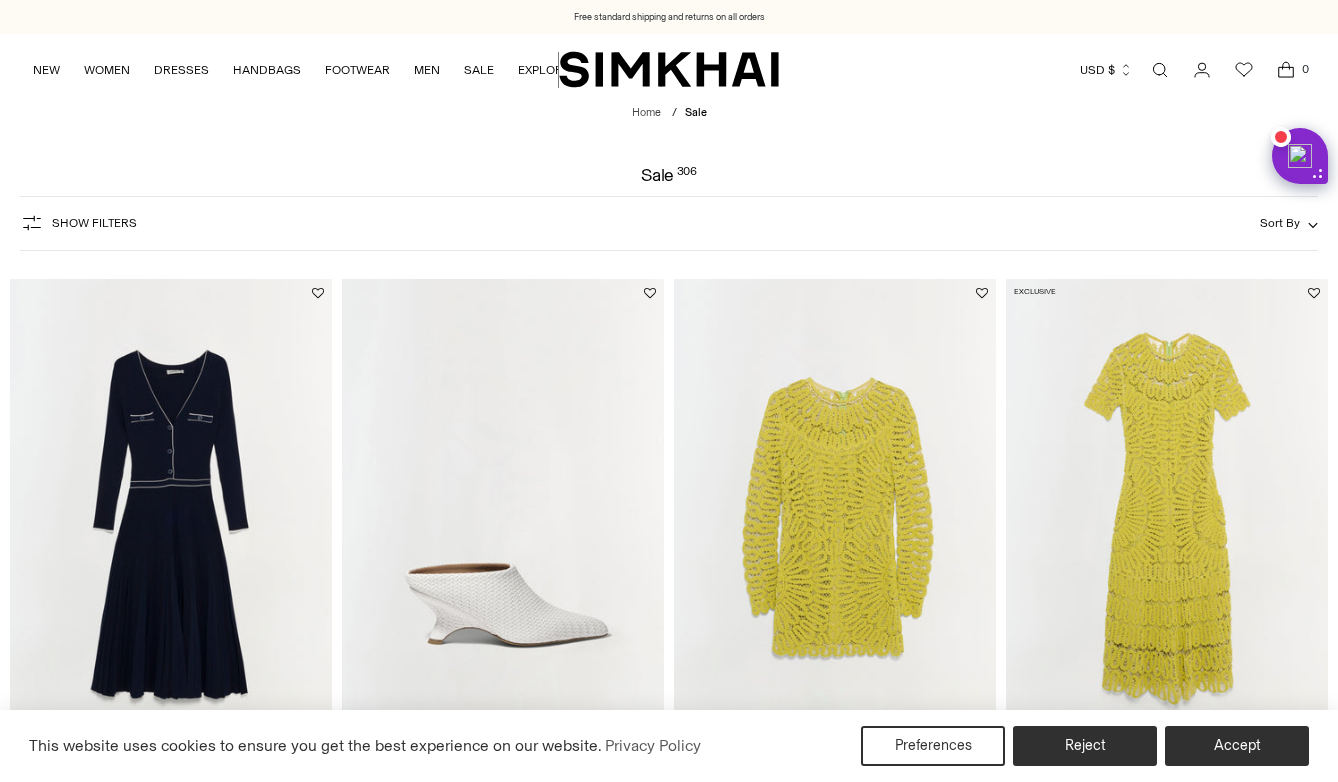 scroll, scrollTop: 0, scrollLeft: 0, axis: both 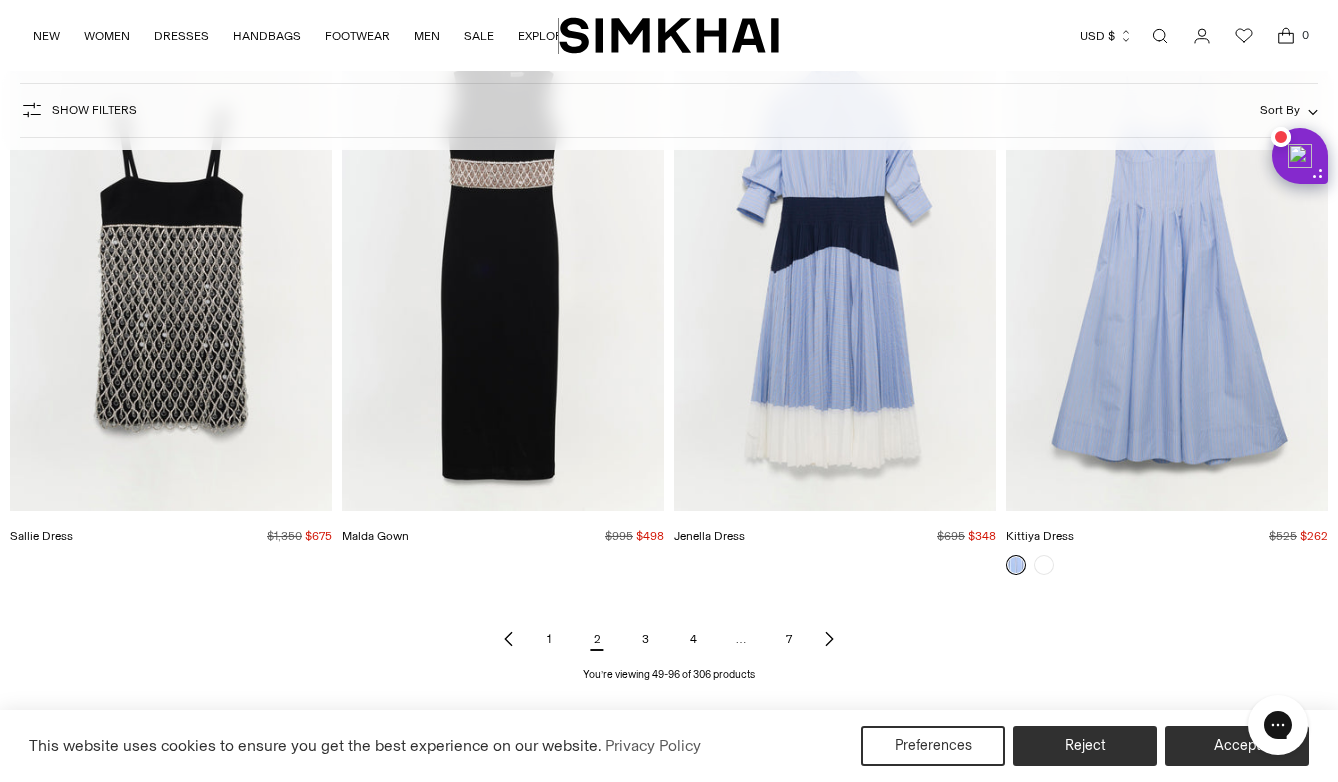 click on "3" at bounding box center [645, 639] 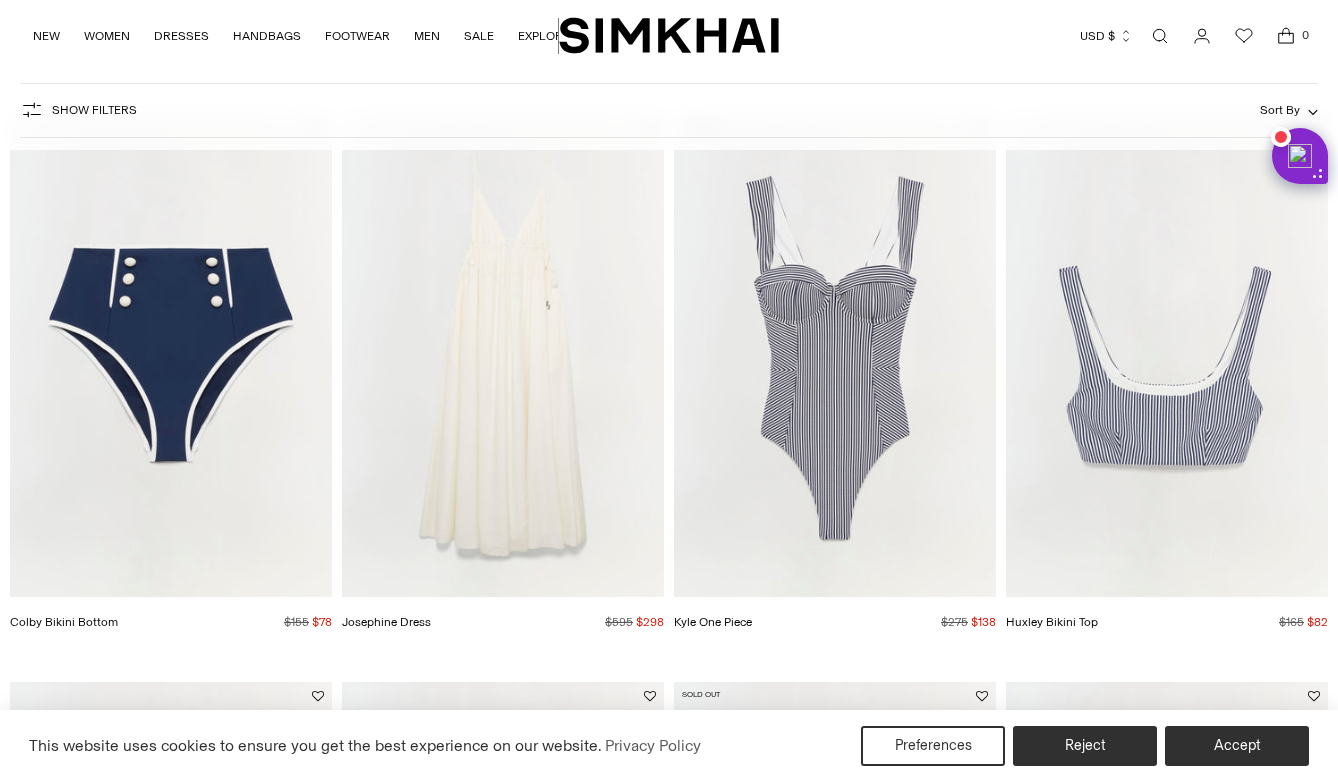 scroll, scrollTop: 1301, scrollLeft: 0, axis: vertical 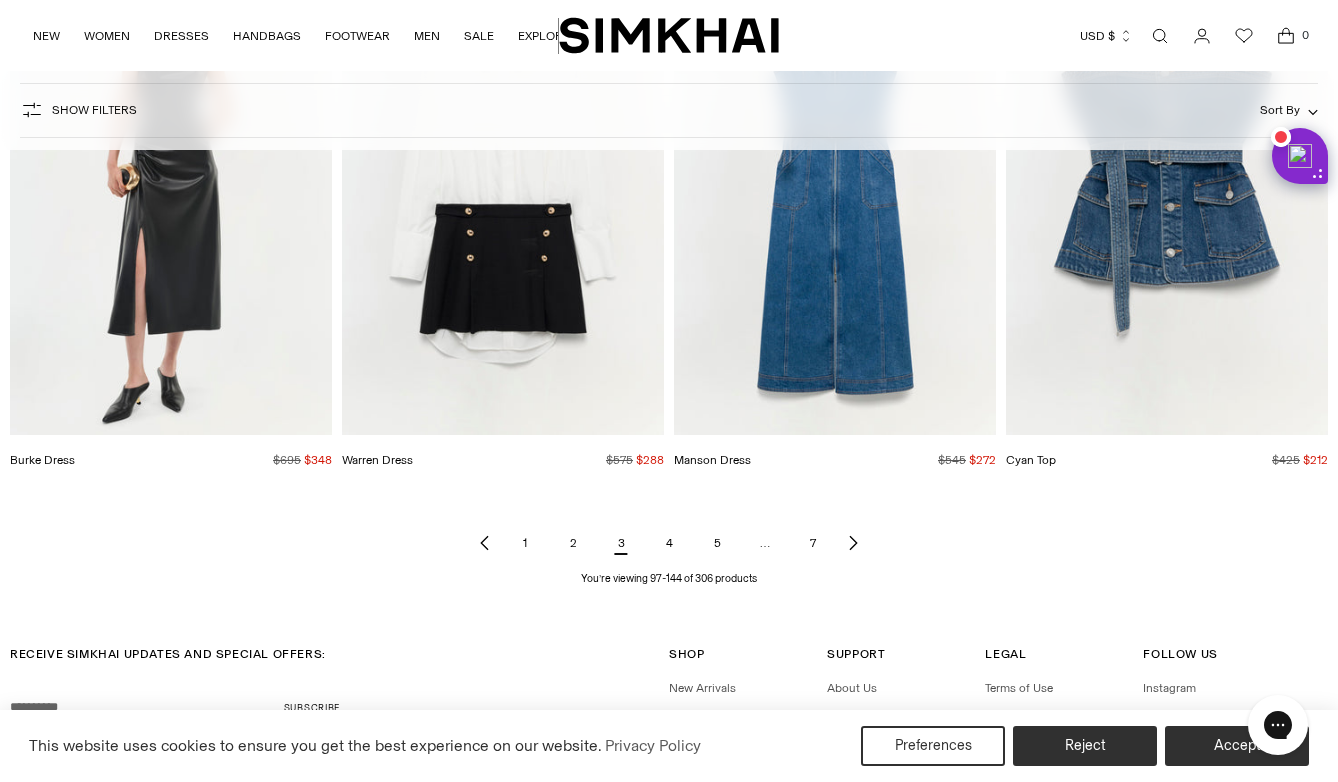 click on "4" at bounding box center [669, 543] 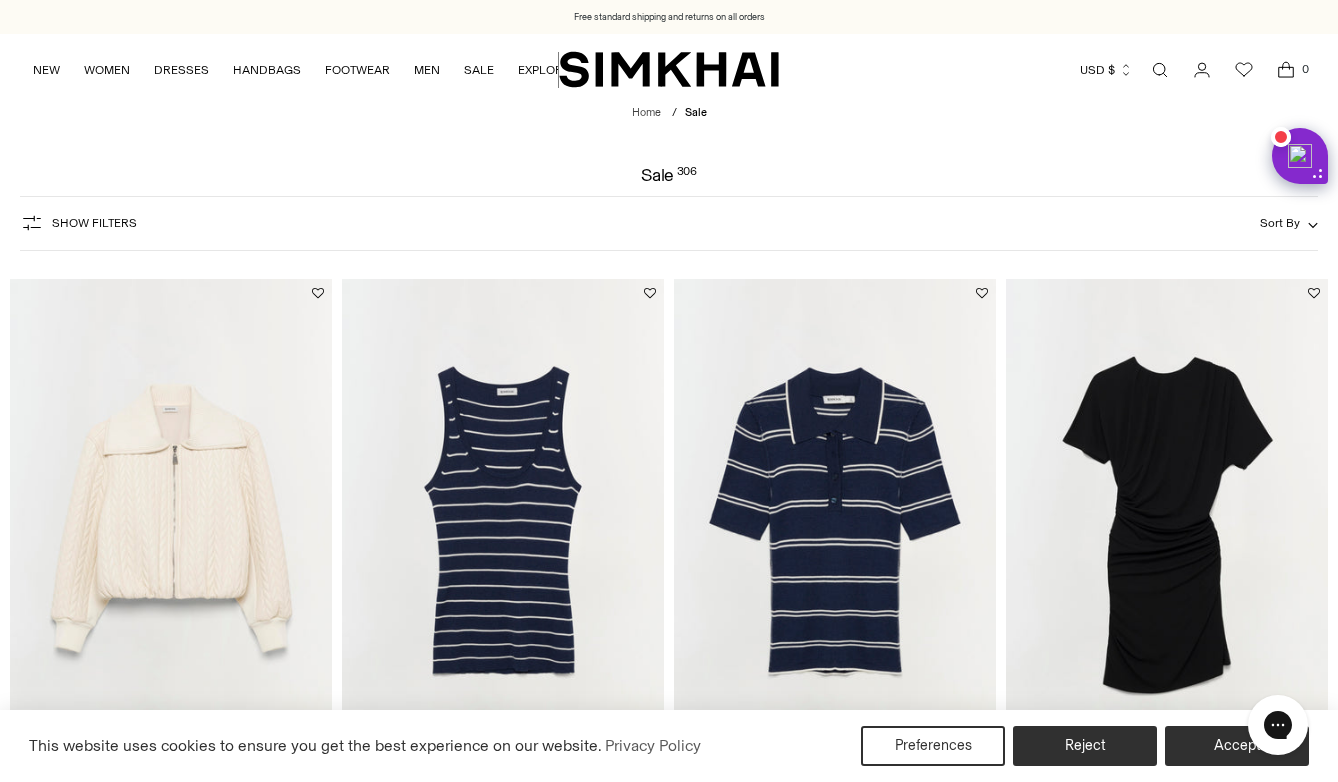 scroll, scrollTop: 0, scrollLeft: 0, axis: both 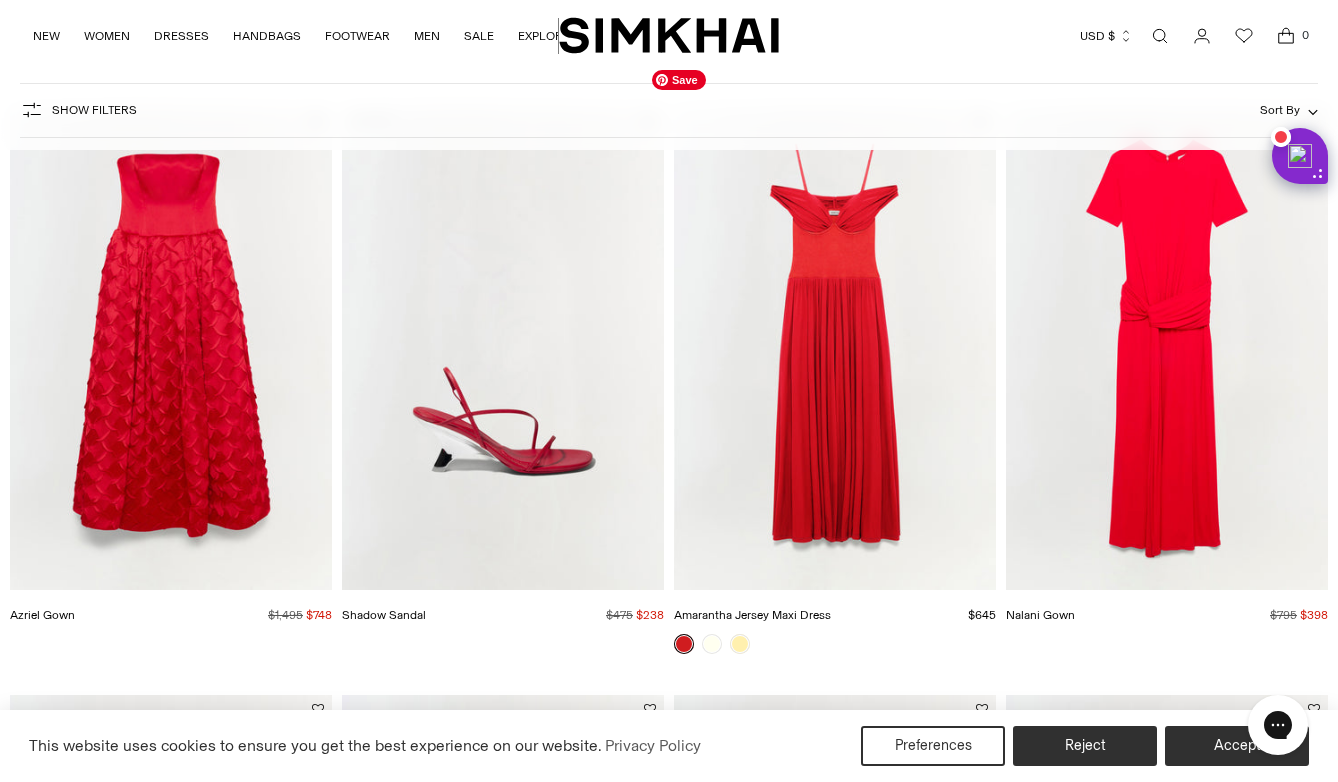 click at bounding box center (0, 0) 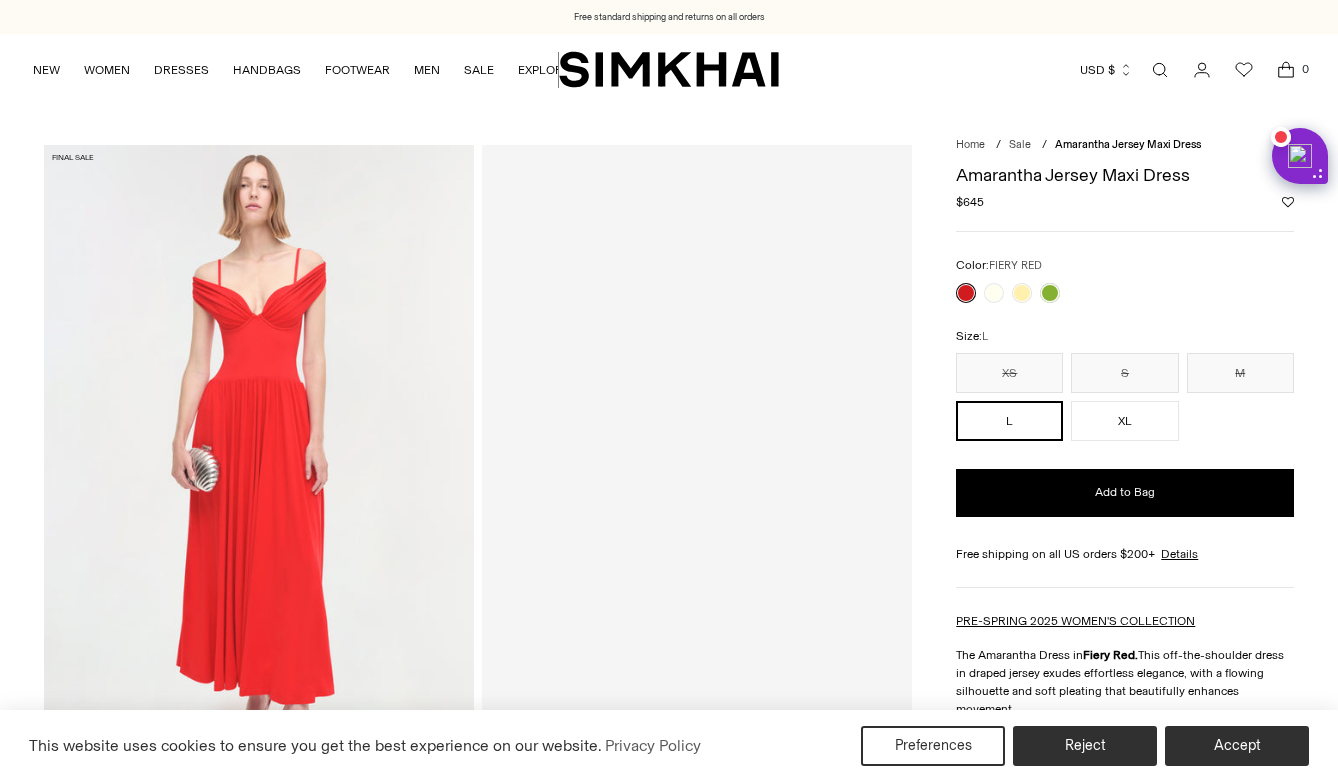 scroll, scrollTop: 0, scrollLeft: 0, axis: both 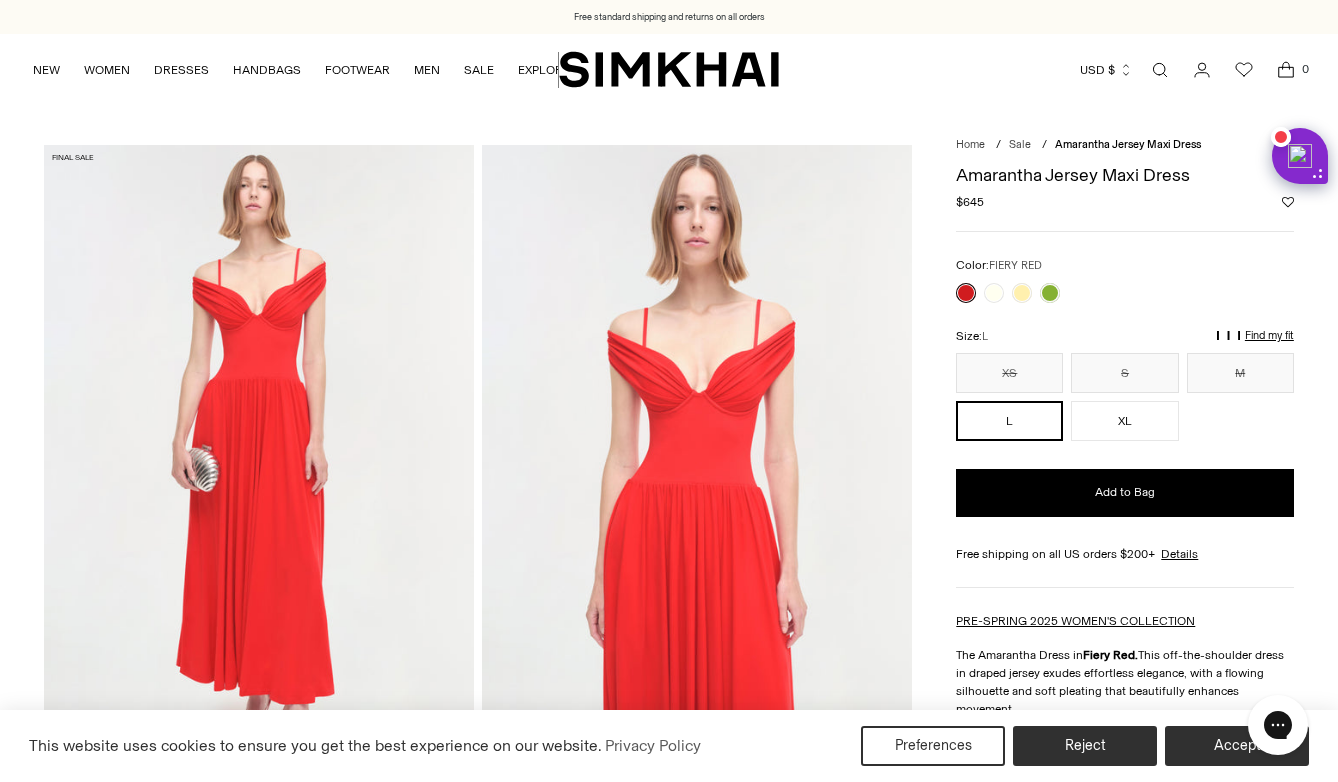click on "Find my fit" at bounding box center (1065, 345) 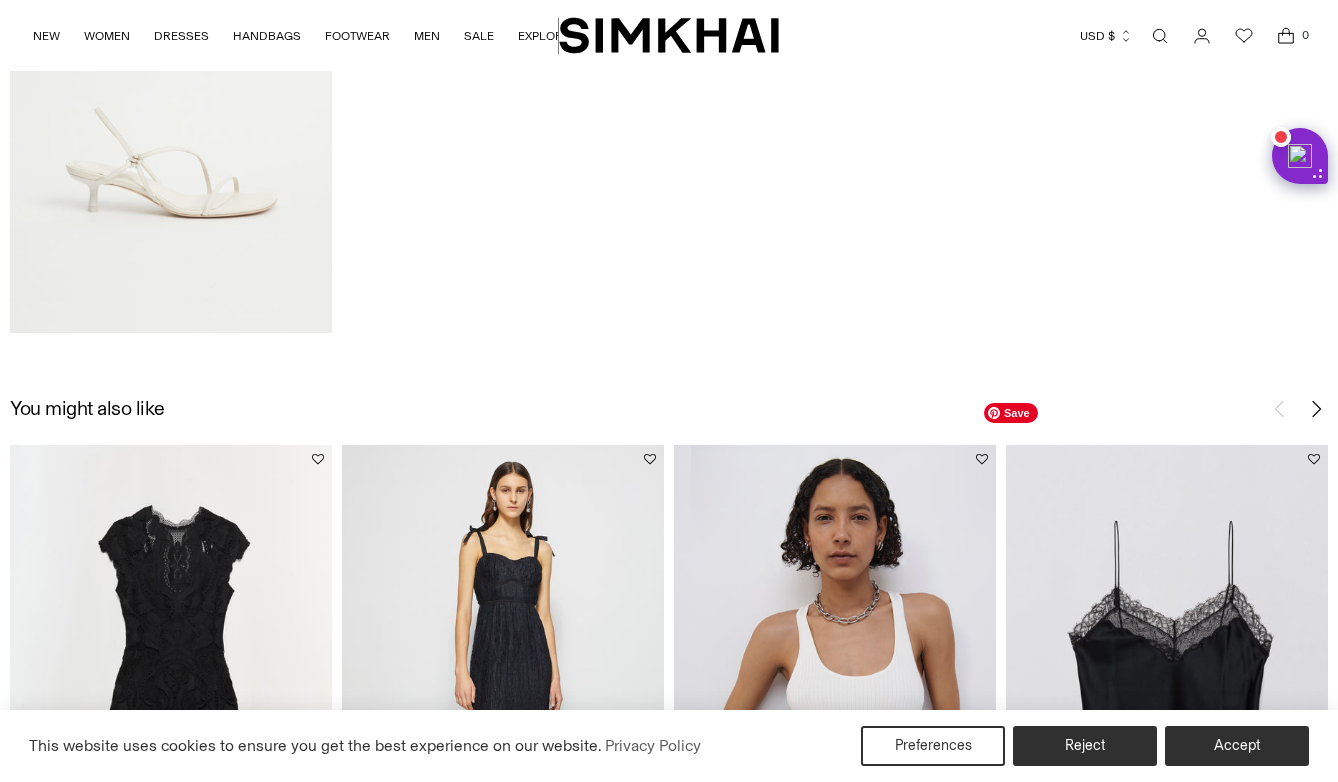 scroll, scrollTop: 3176, scrollLeft: 0, axis: vertical 